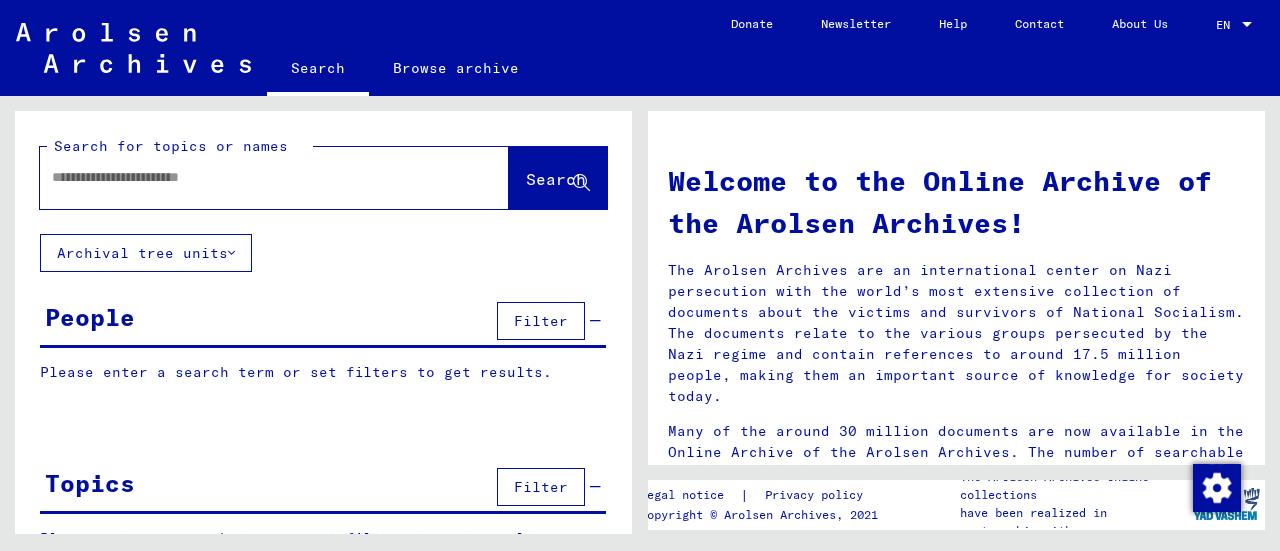 scroll, scrollTop: 0, scrollLeft: 0, axis: both 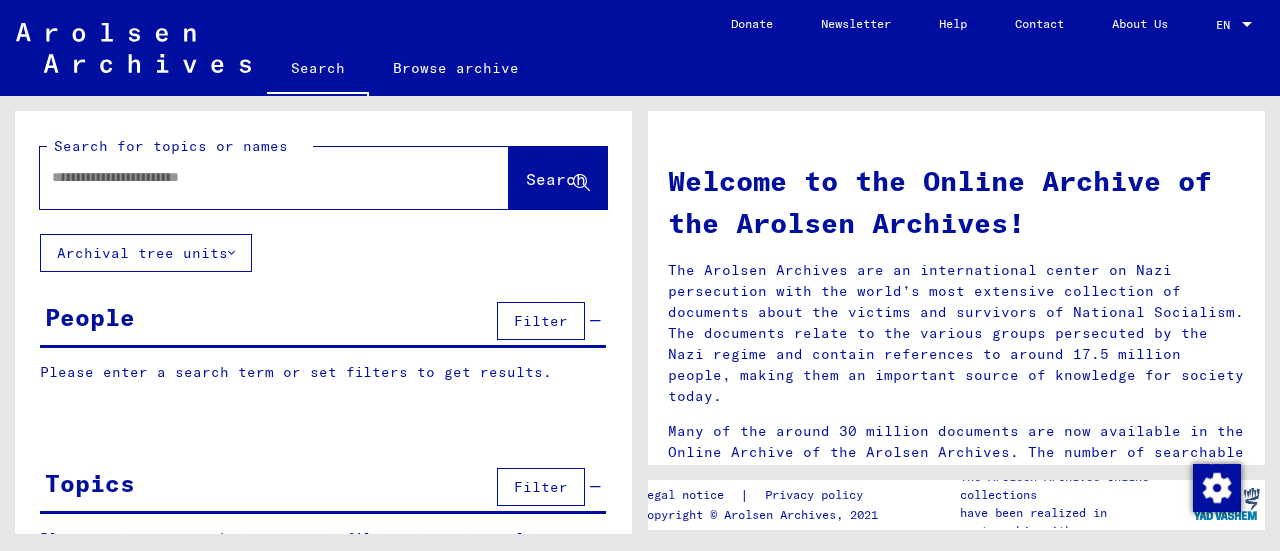 click at bounding box center [250, 177] 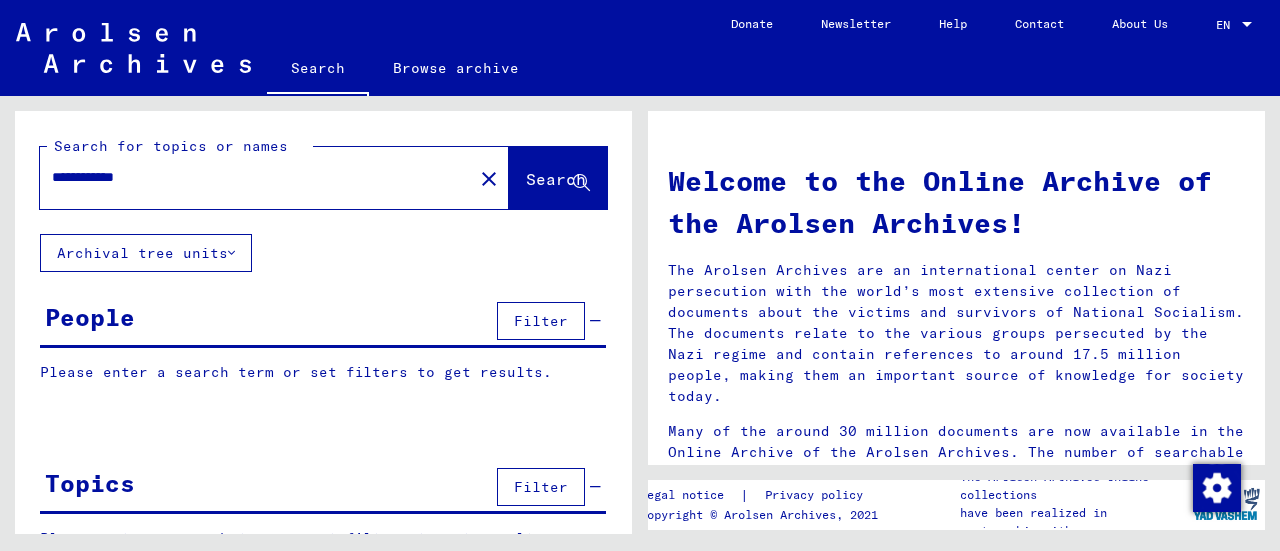 type on "**********" 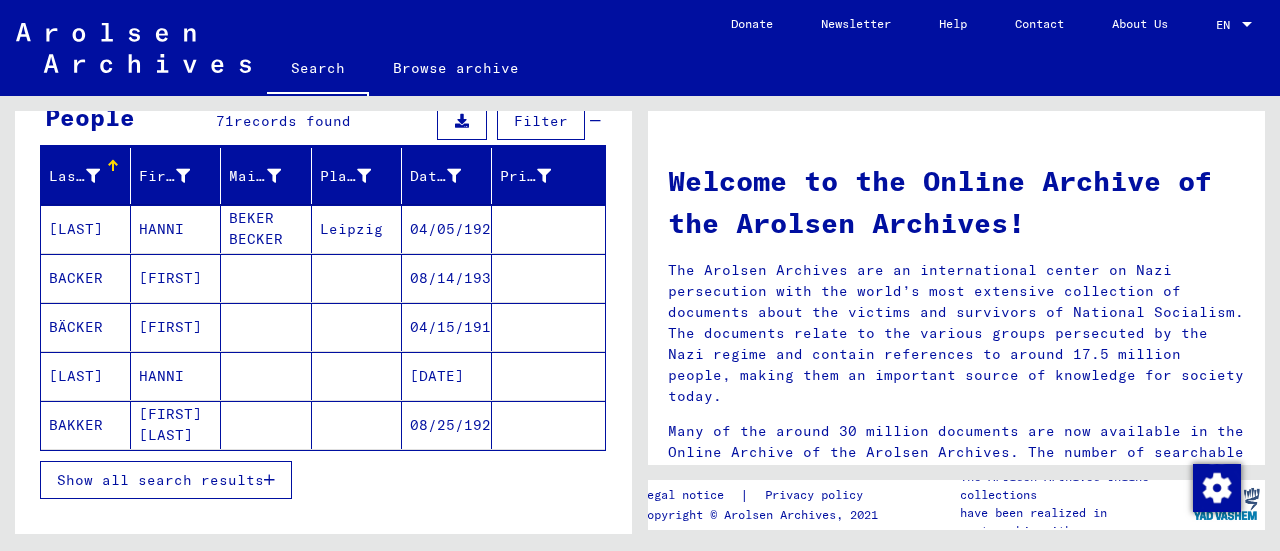 scroll, scrollTop: 100, scrollLeft: 0, axis: vertical 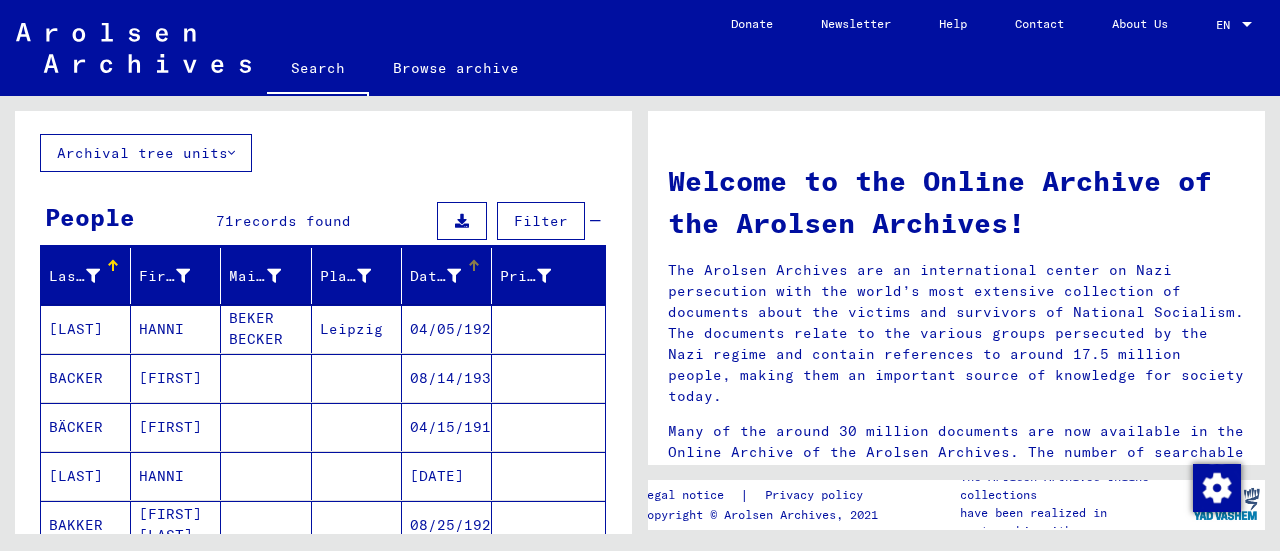 click at bounding box center (454, 276) 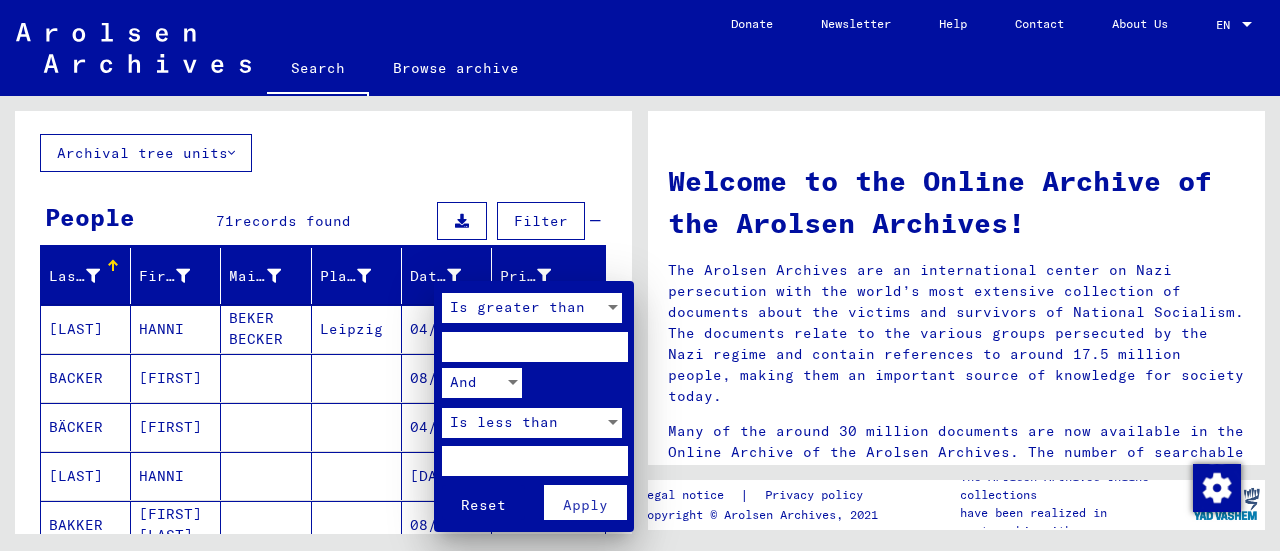 click at bounding box center [534, 347] 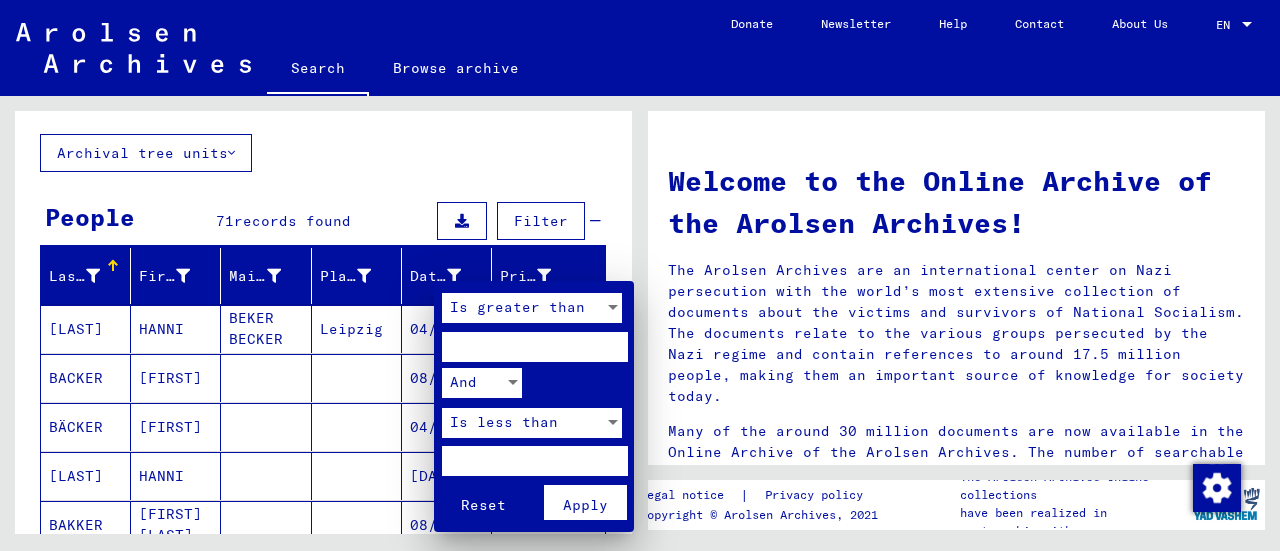 type on "****" 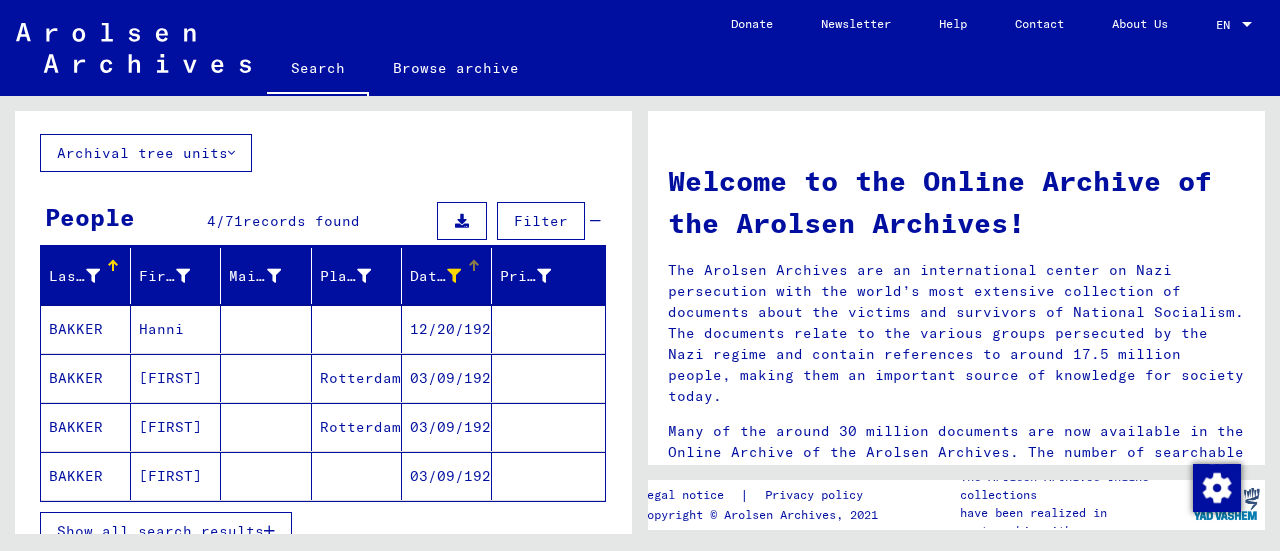 click on "12/20/1920" at bounding box center [447, 378] 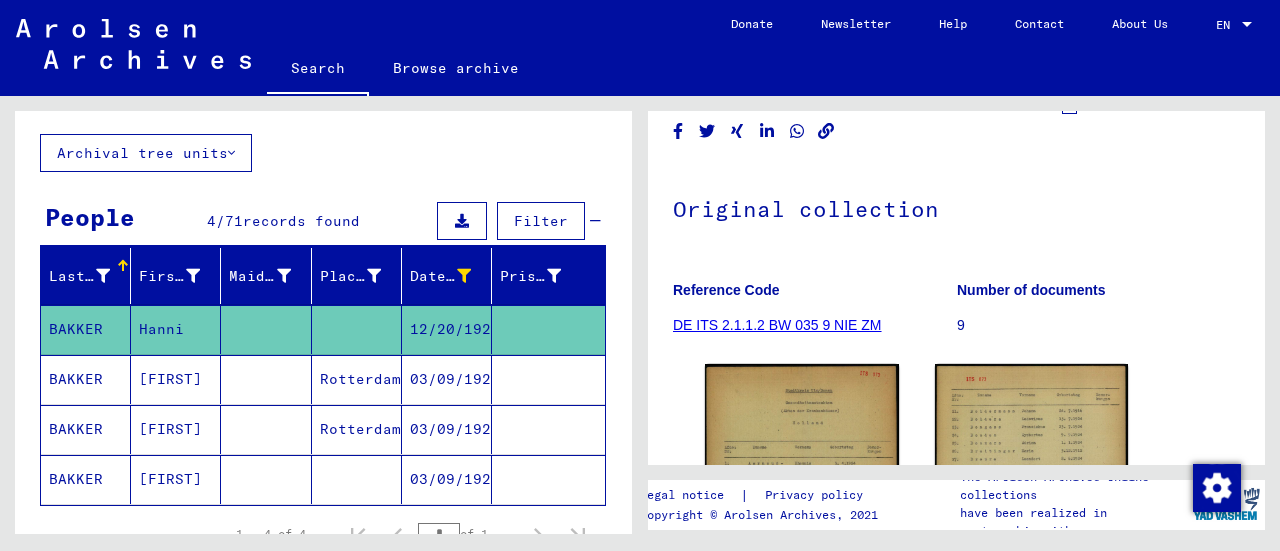 scroll, scrollTop: 200, scrollLeft: 0, axis: vertical 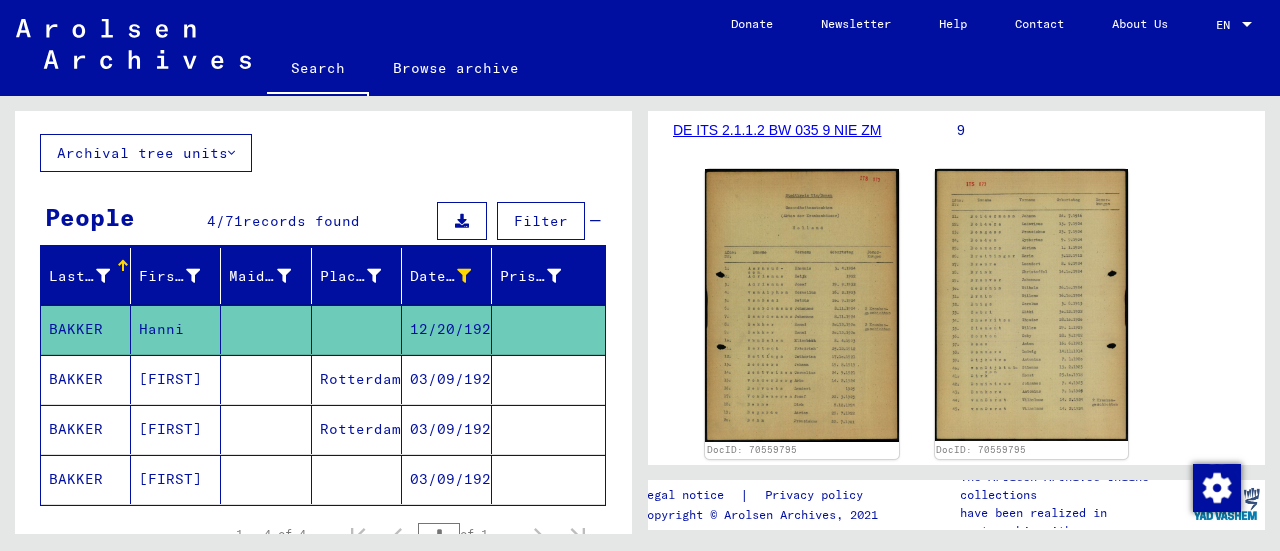 click on "03/09/1921" at bounding box center (447, 429) 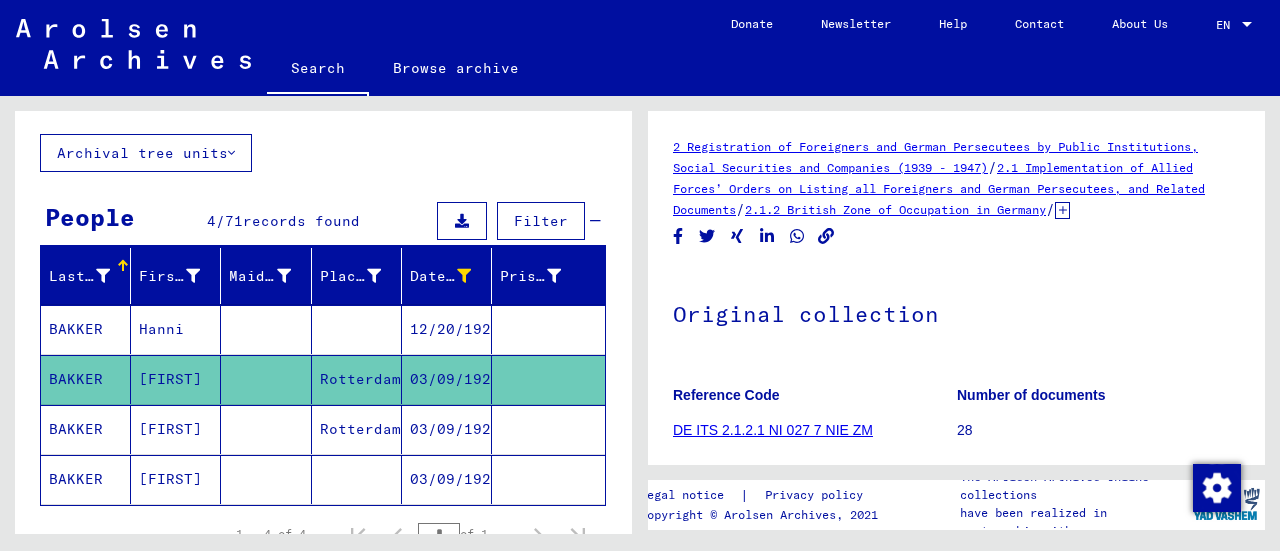 scroll, scrollTop: 0, scrollLeft: 0, axis: both 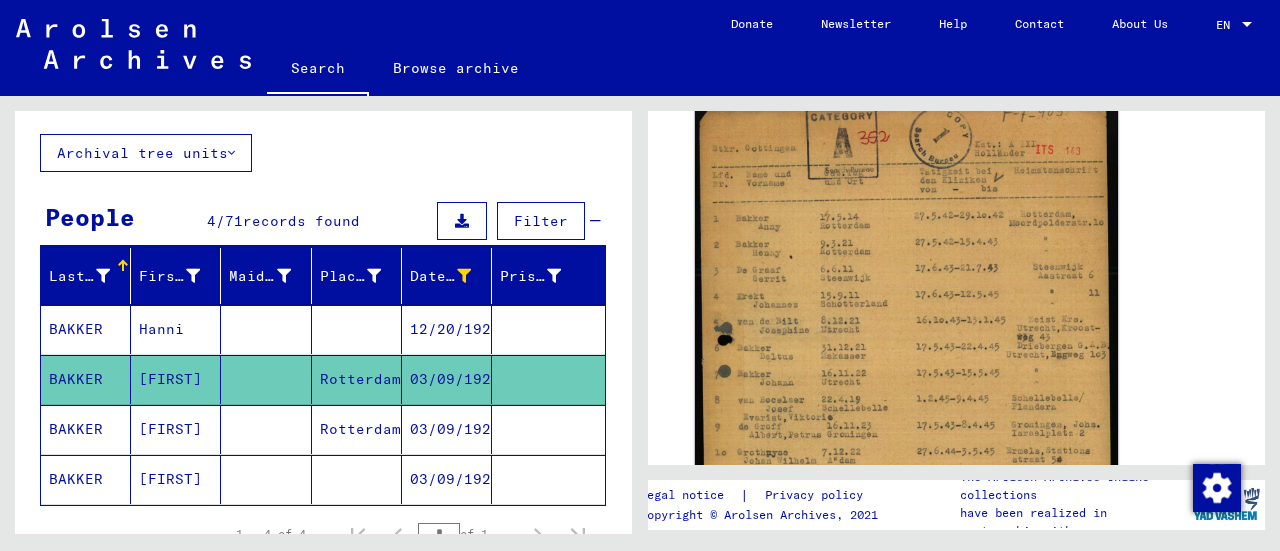 click 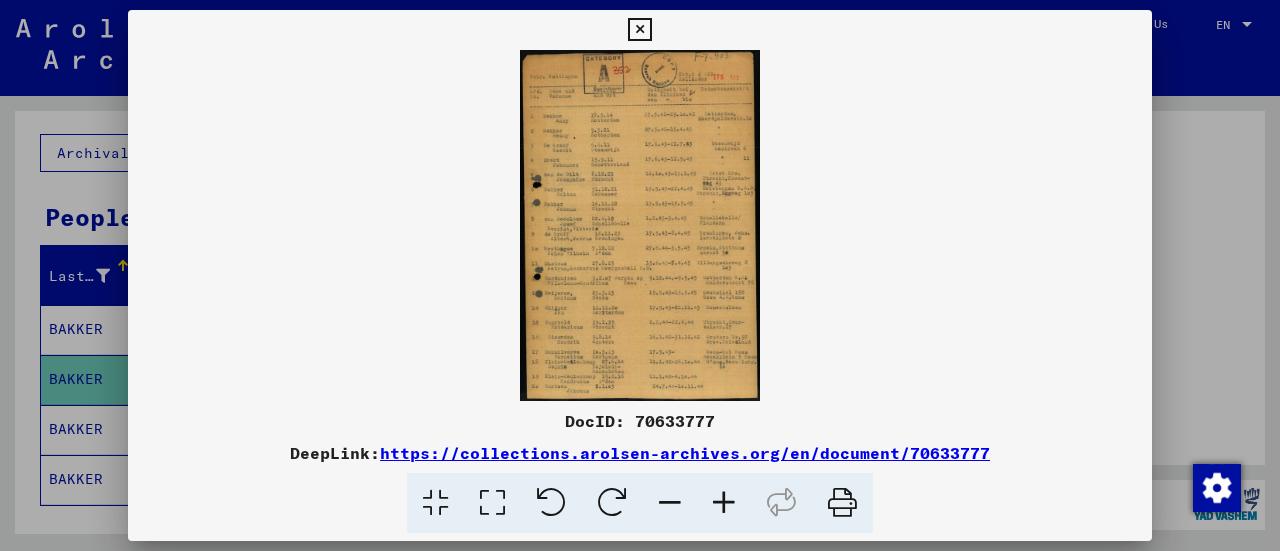 click at bounding box center [724, 503] 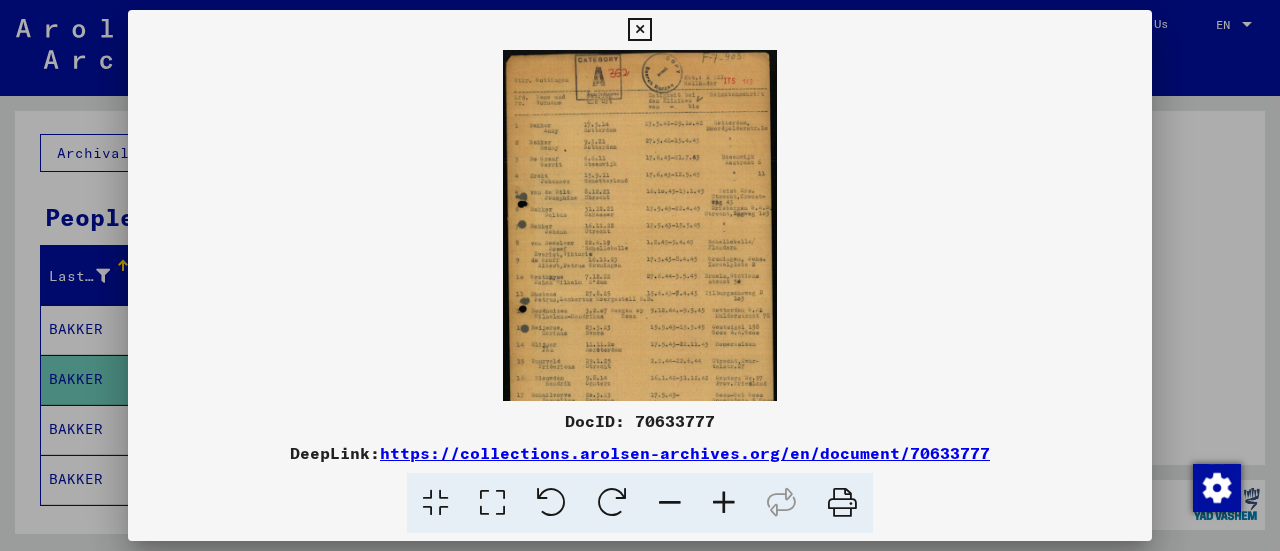 click at bounding box center (724, 503) 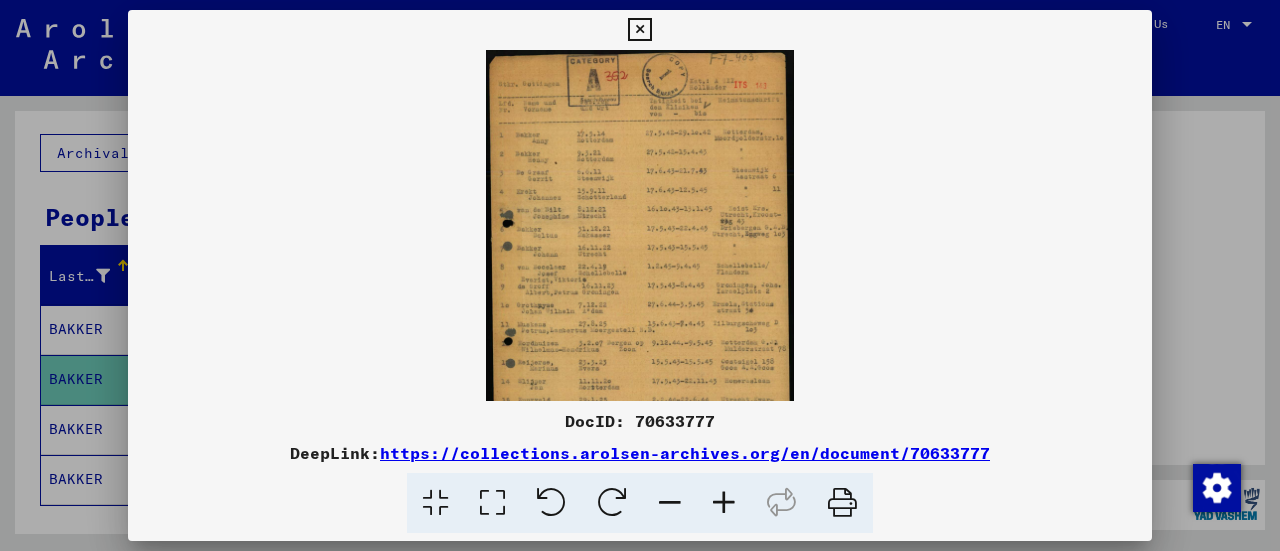 click at bounding box center [724, 503] 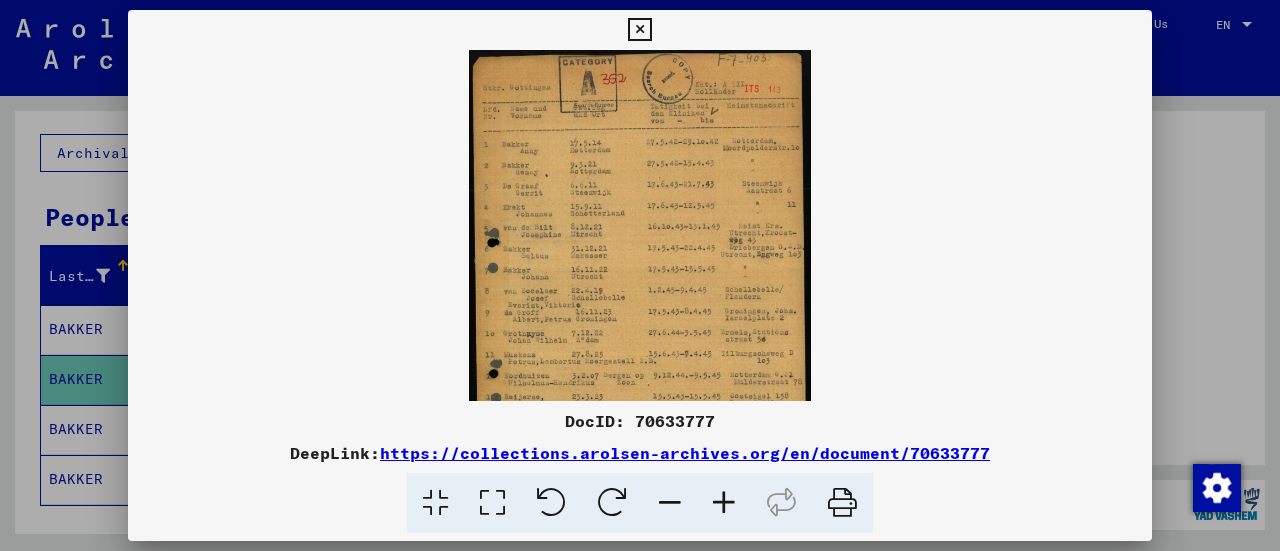 click at bounding box center [724, 503] 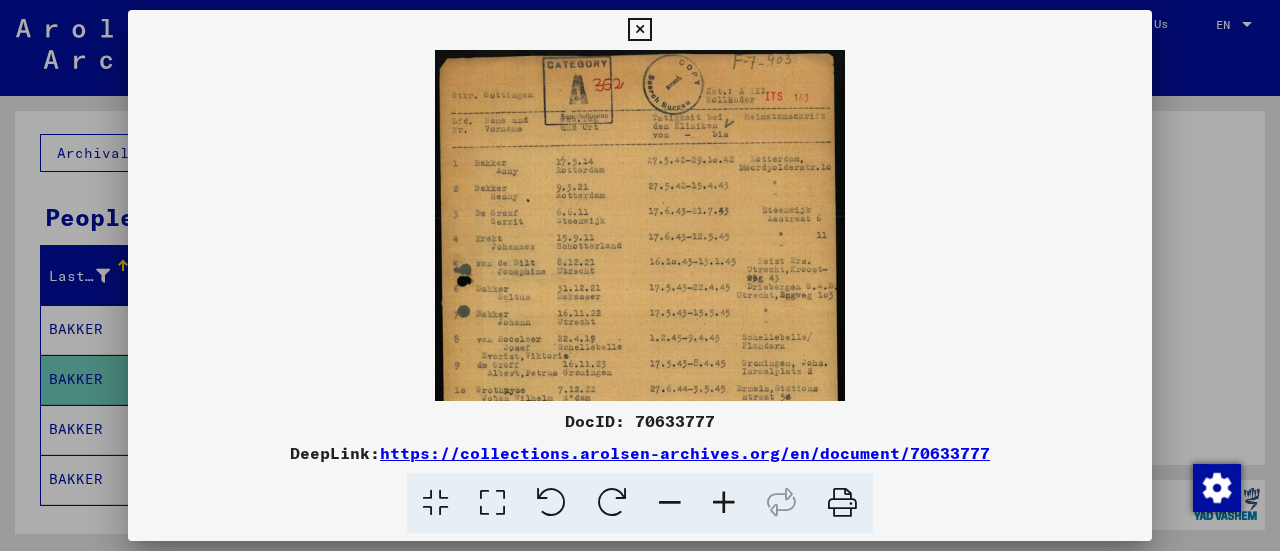 click at bounding box center (724, 503) 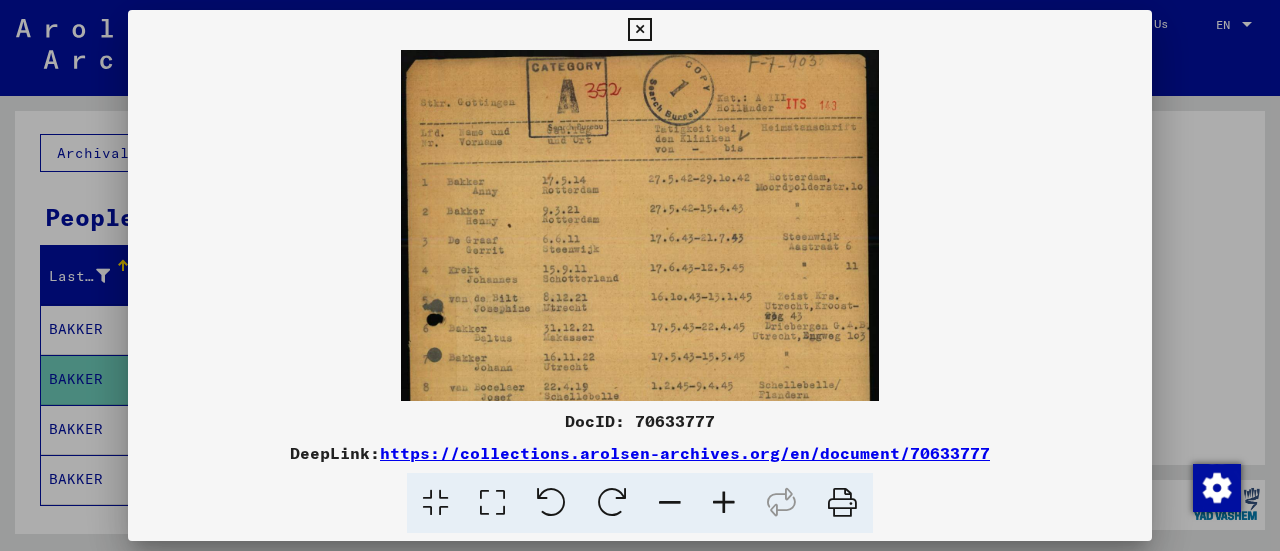 click at bounding box center [724, 503] 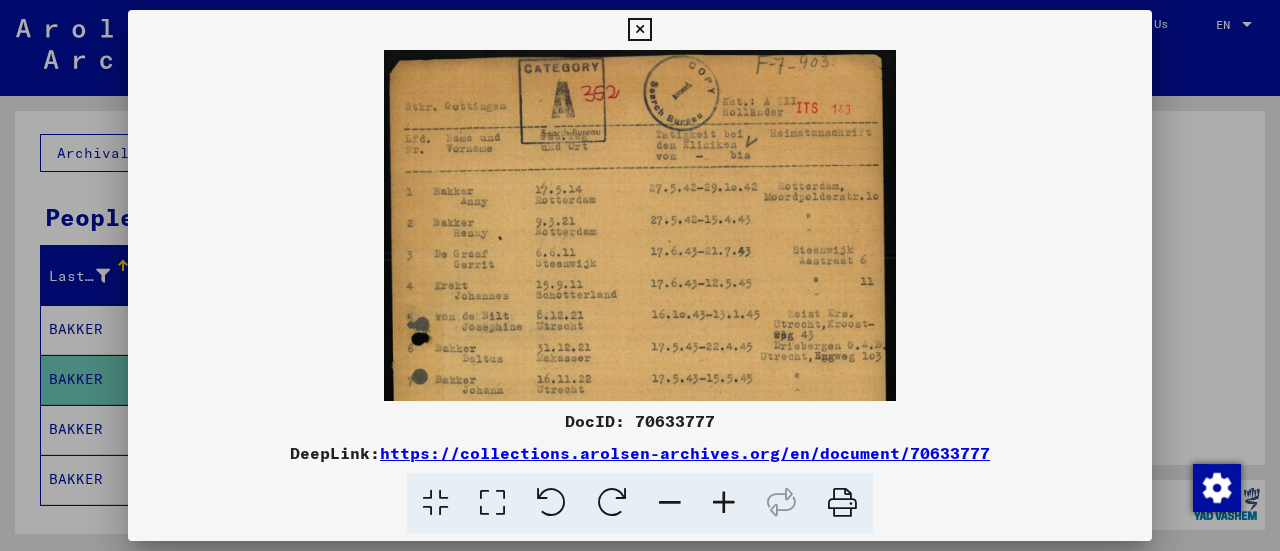 click at bounding box center (724, 503) 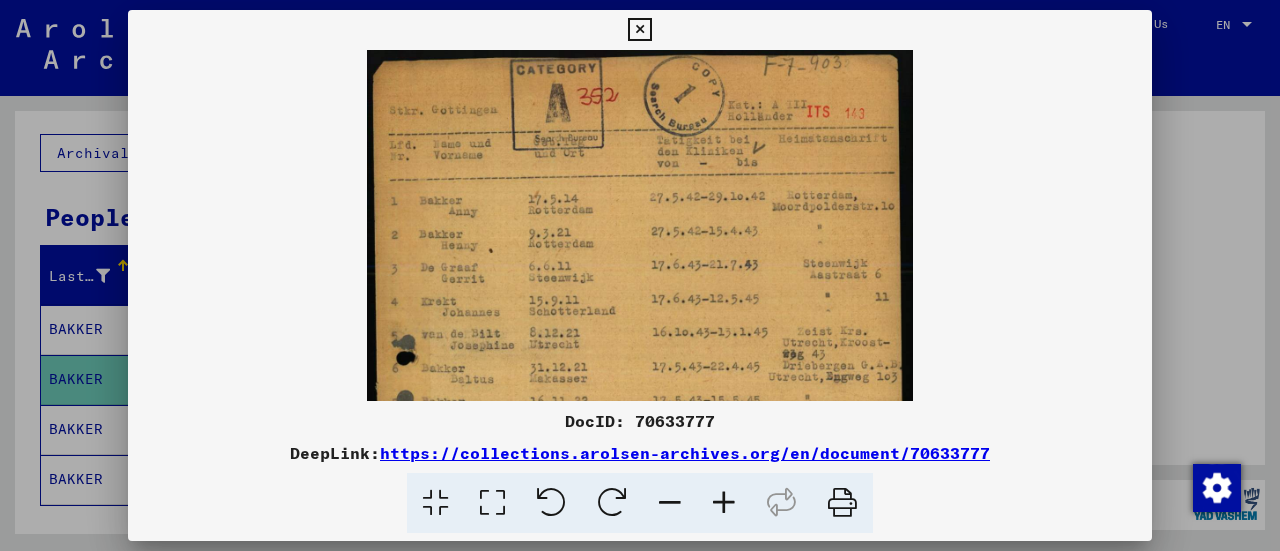 click at bounding box center [724, 503] 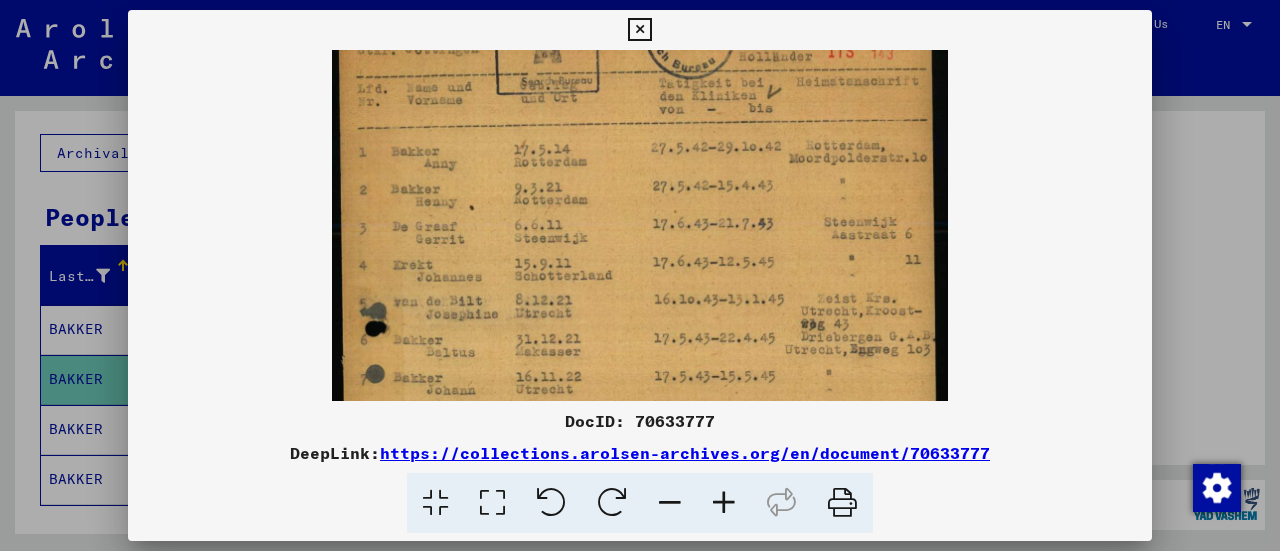 drag, startPoint x: 629, startPoint y: 357, endPoint x: 633, endPoint y: 245, distance: 112.0714 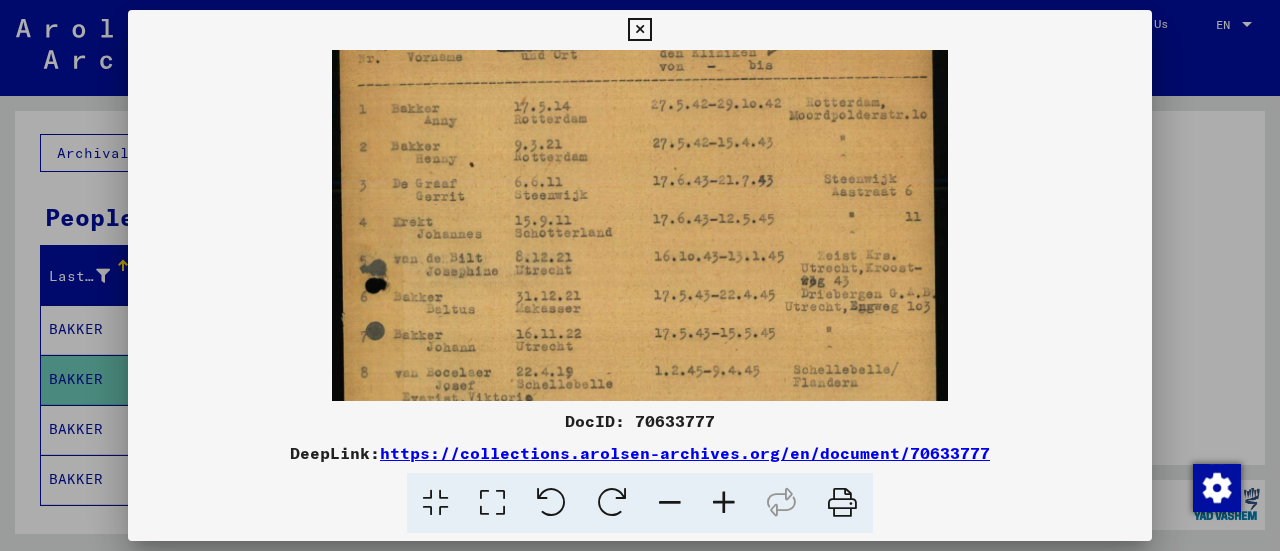 click at bounding box center [639, 30] 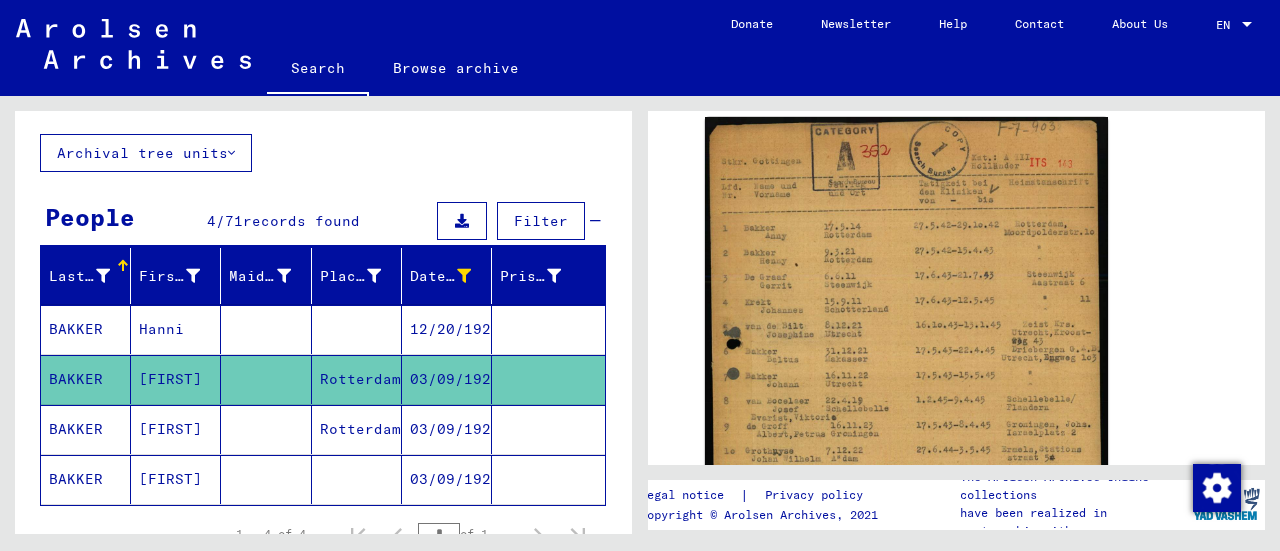 click on "[FIRST]" at bounding box center [176, 479] 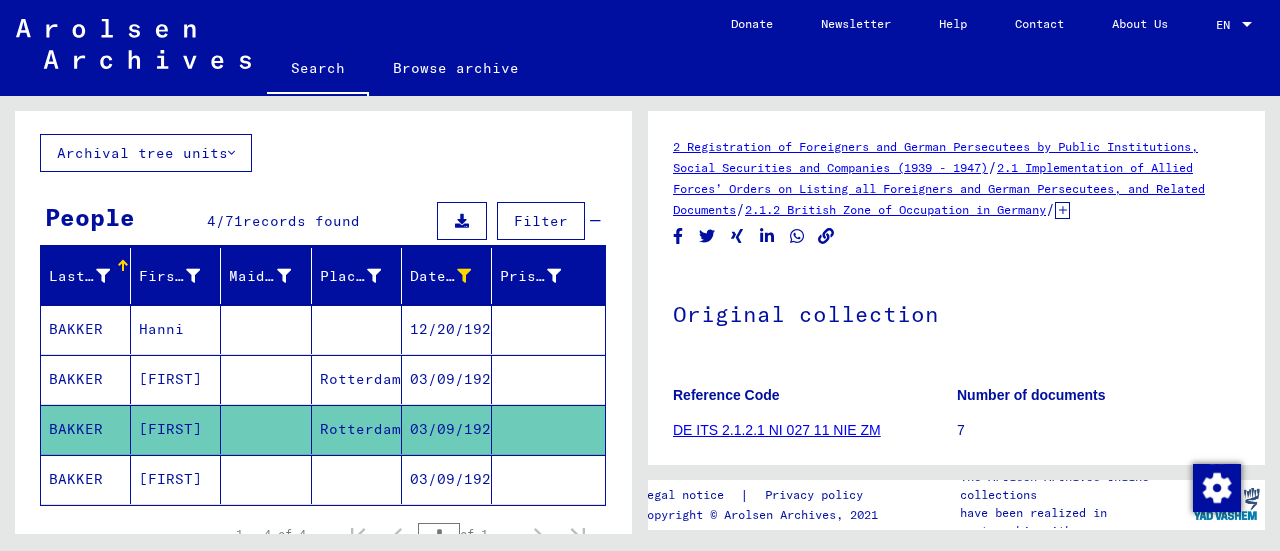 scroll, scrollTop: 0, scrollLeft: 0, axis: both 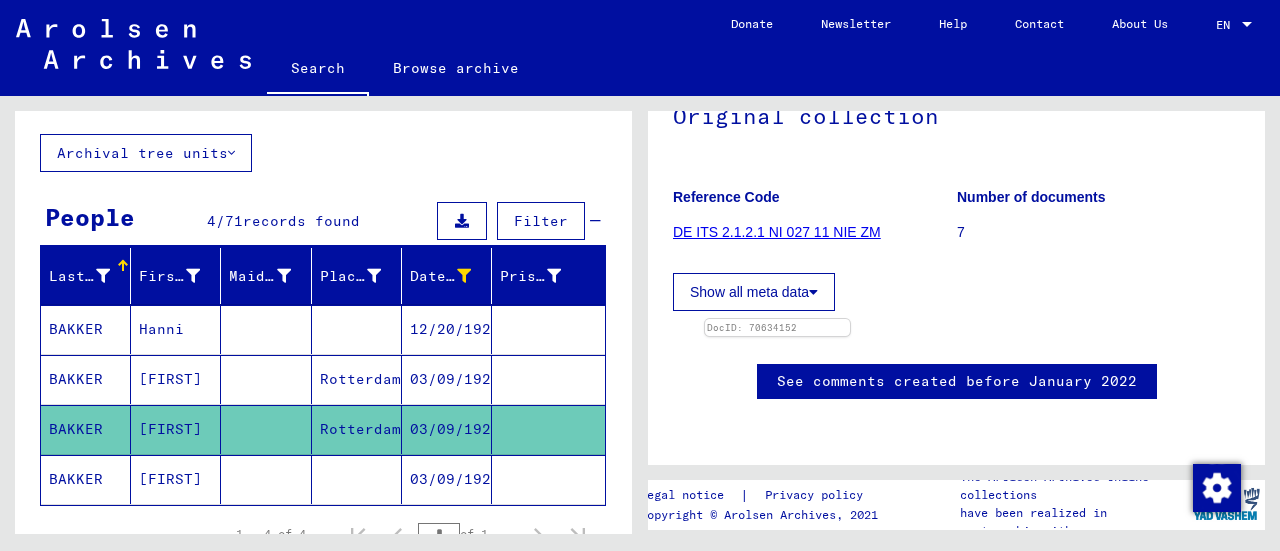 click 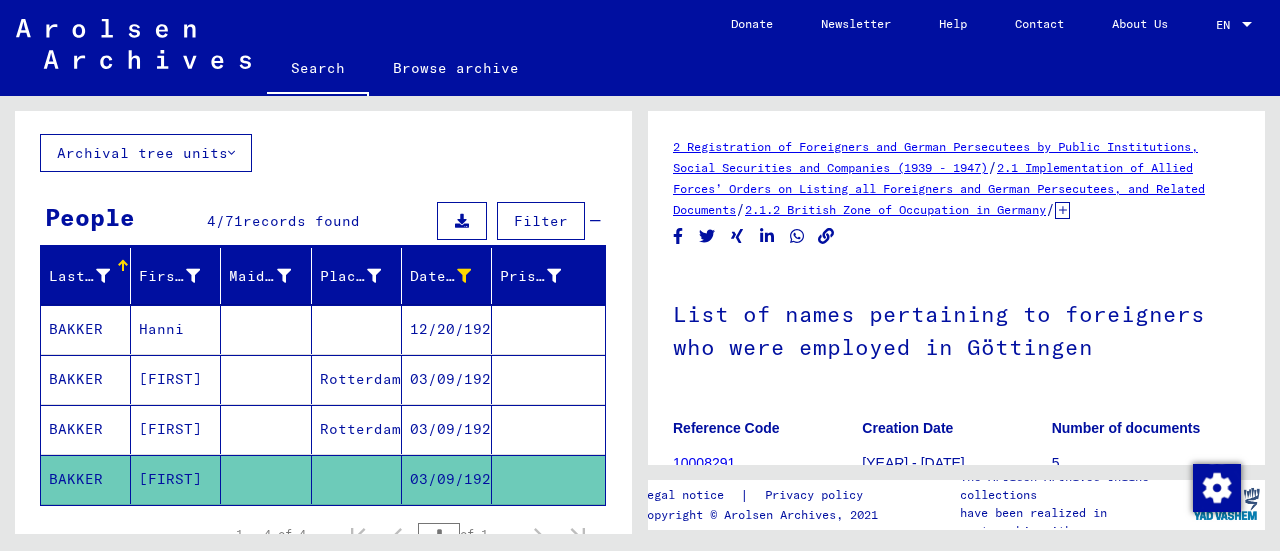 scroll, scrollTop: 400, scrollLeft: 0, axis: vertical 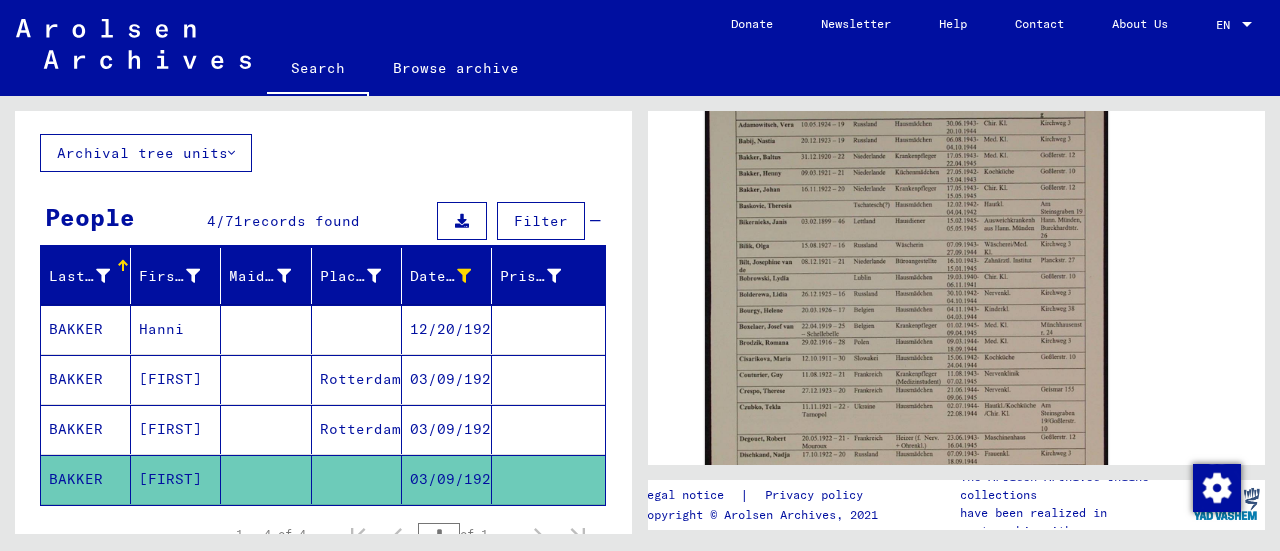 click 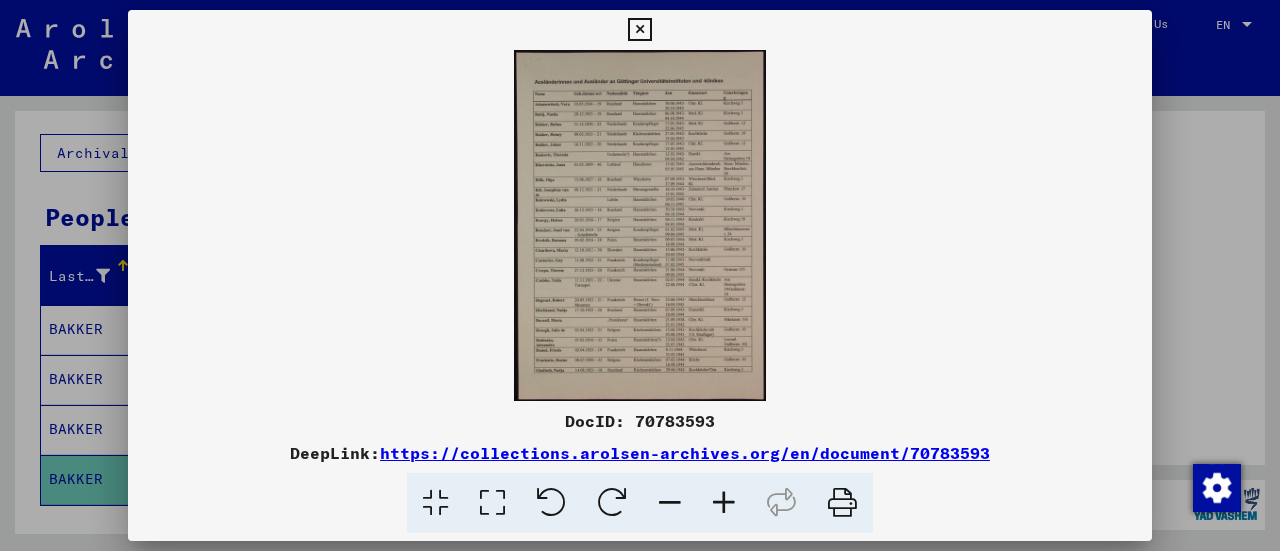 click at bounding box center (724, 503) 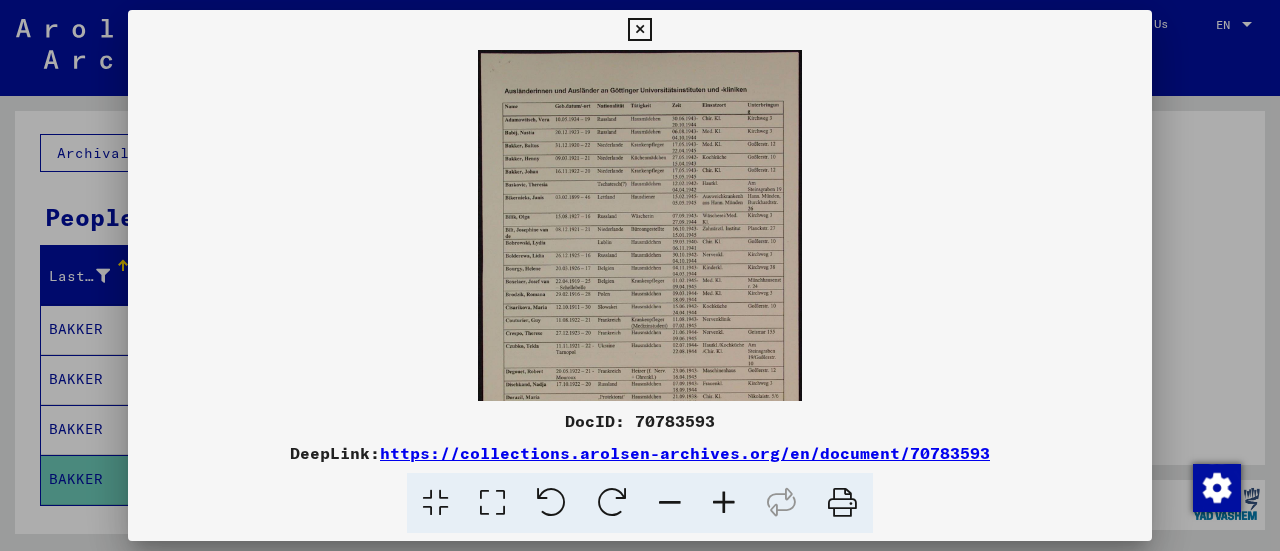 click at bounding box center [724, 503] 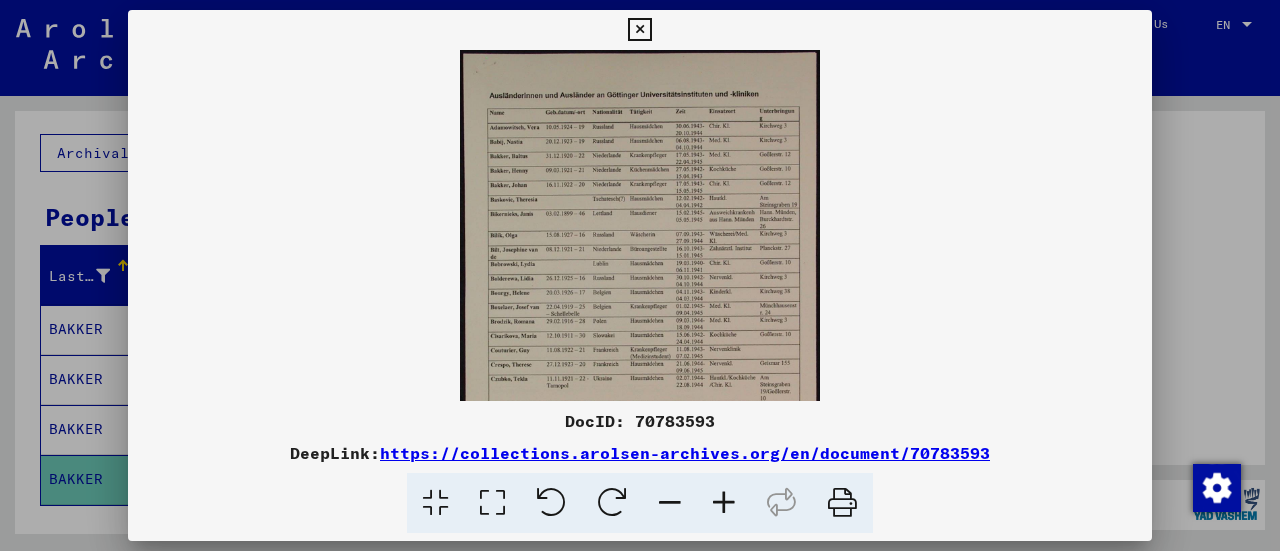click at bounding box center [724, 503] 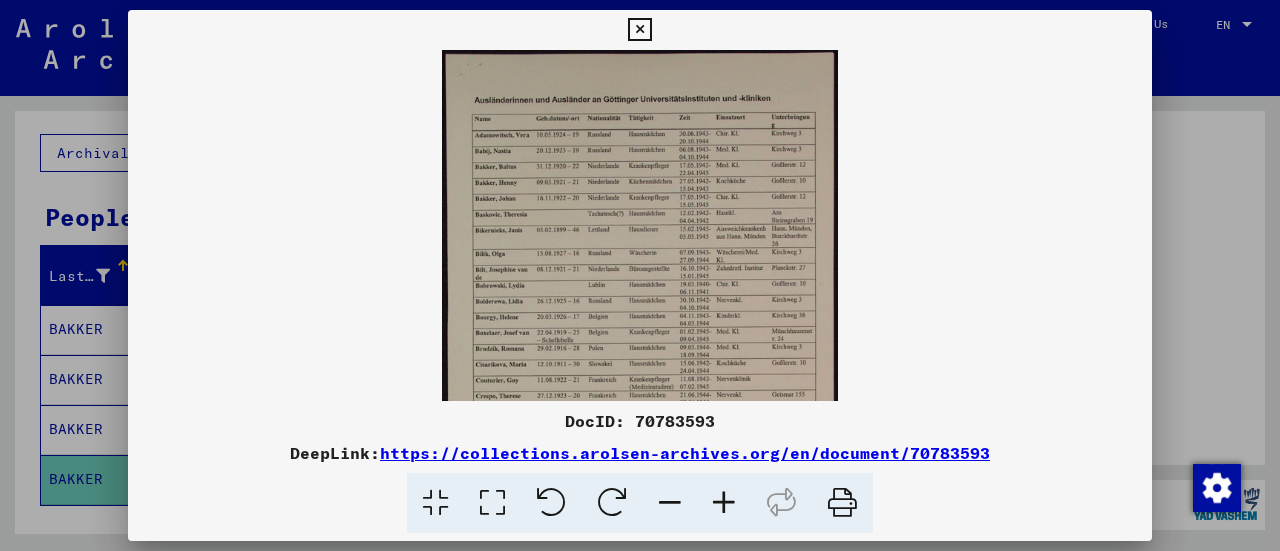 click at bounding box center (724, 503) 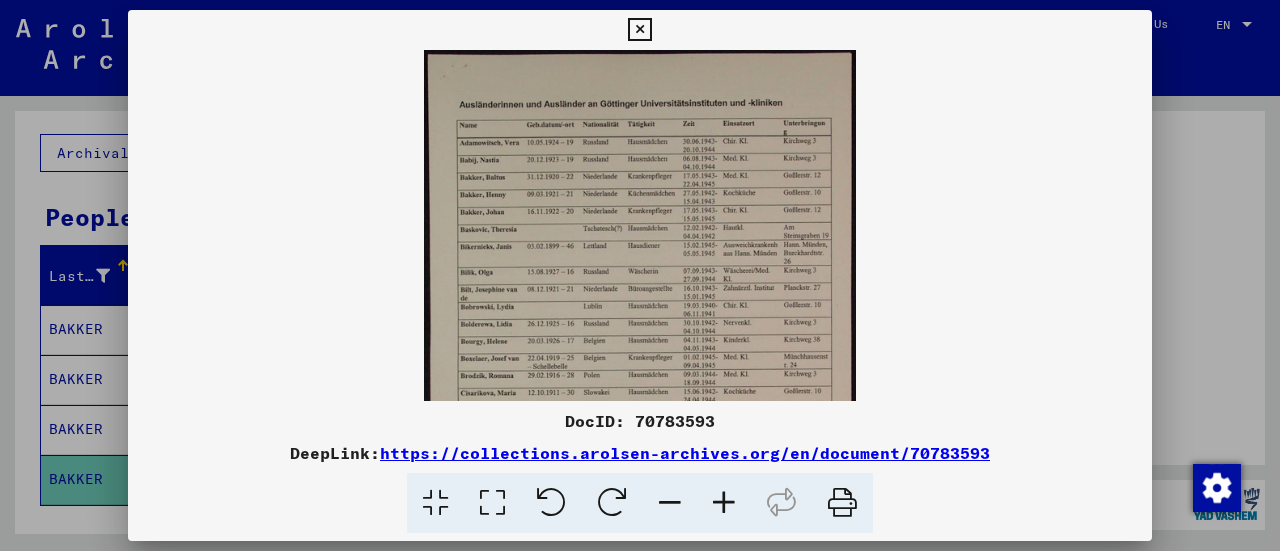 click at bounding box center (724, 503) 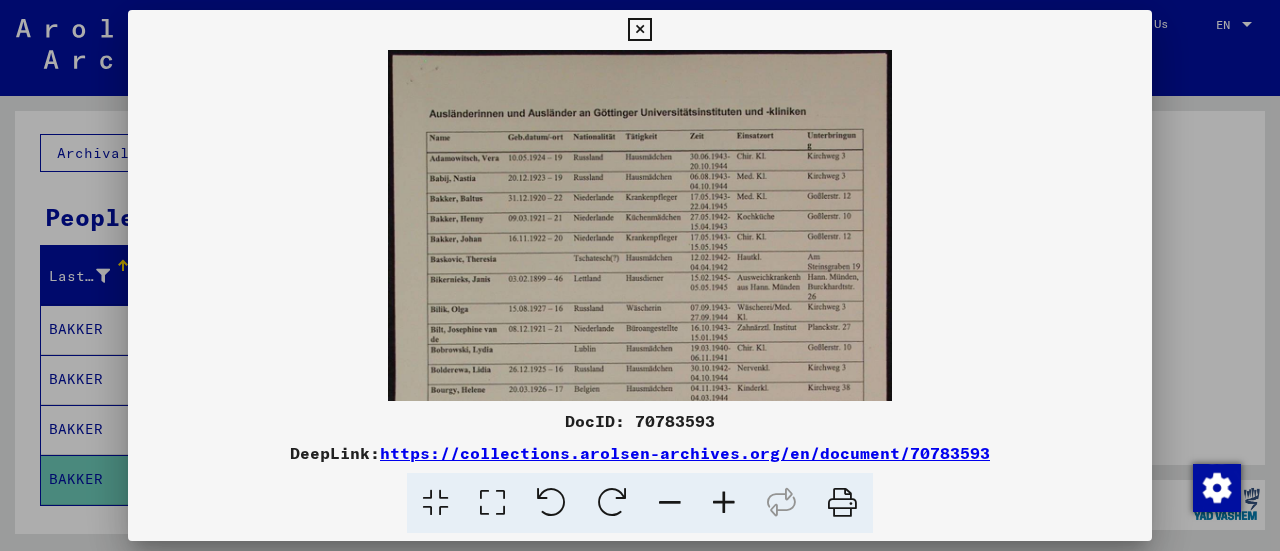 click at bounding box center (724, 503) 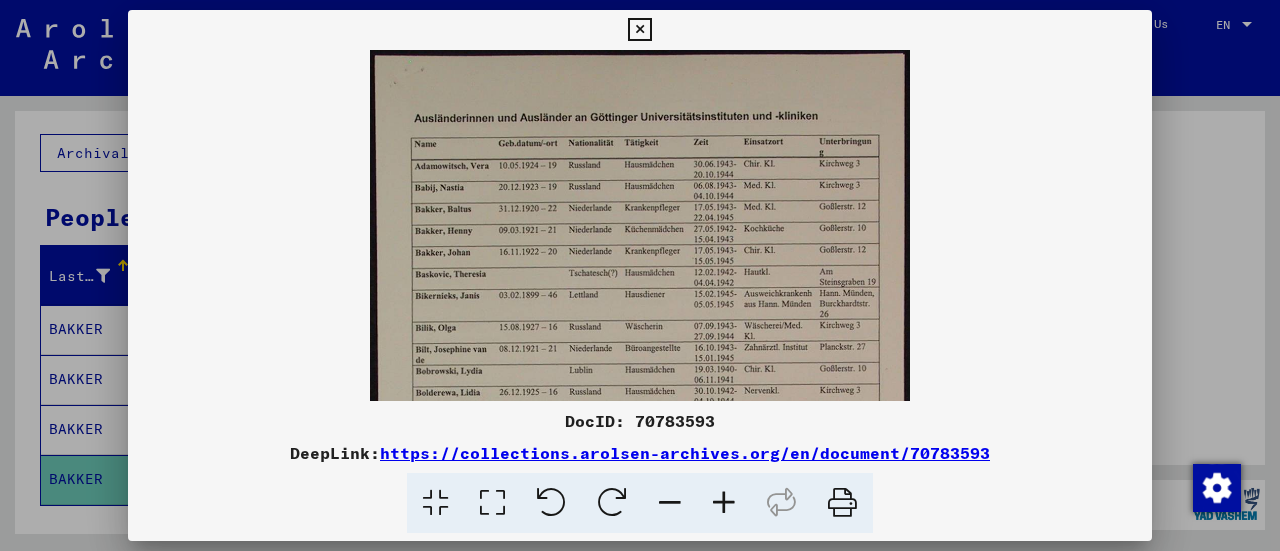 click at bounding box center (724, 503) 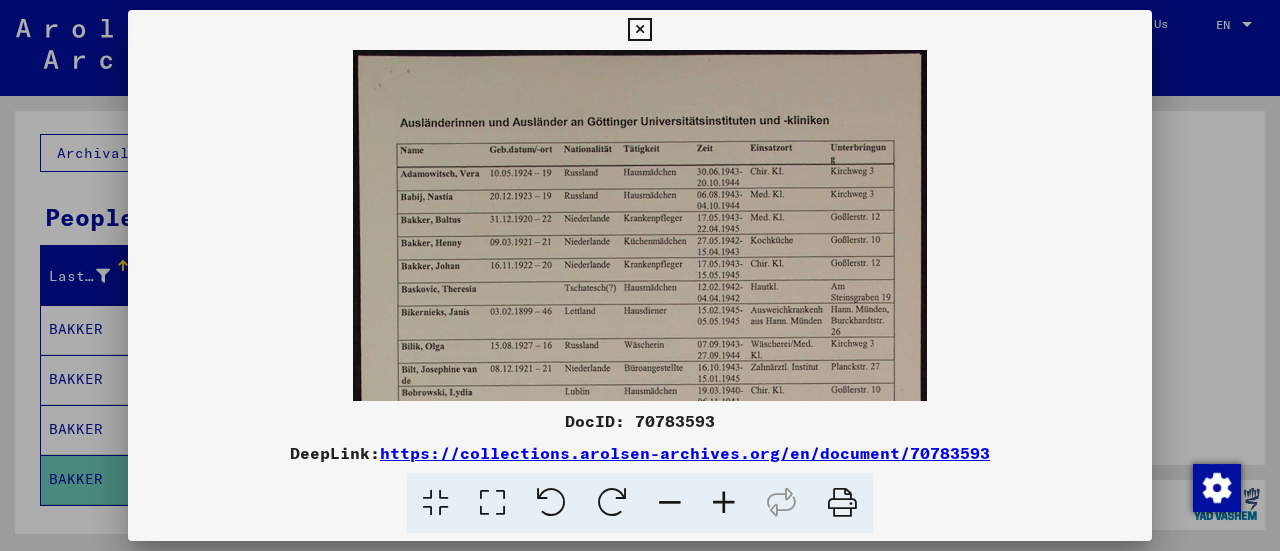 click at bounding box center (639, 30) 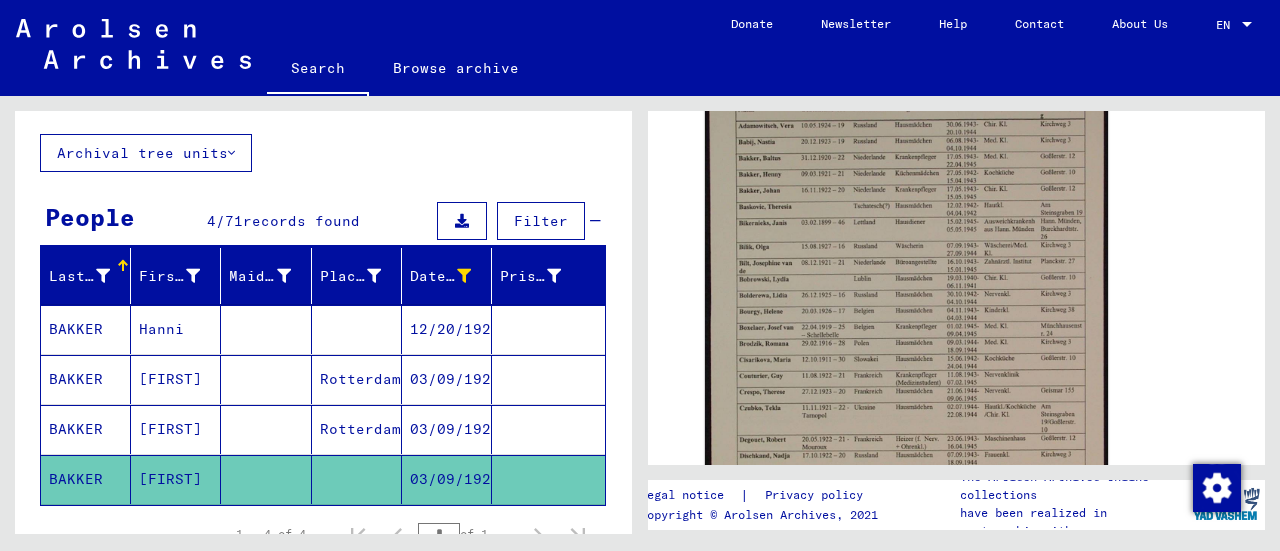 scroll, scrollTop: 0, scrollLeft: 0, axis: both 